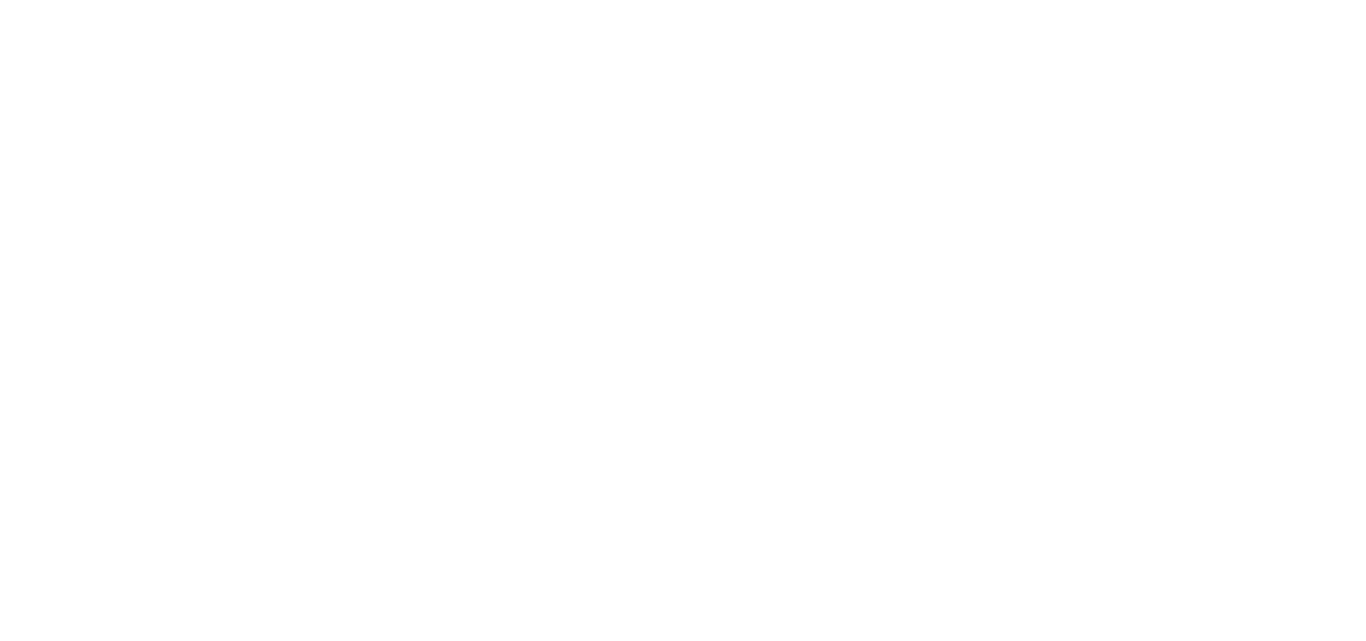 scroll, scrollTop: 0, scrollLeft: 0, axis: both 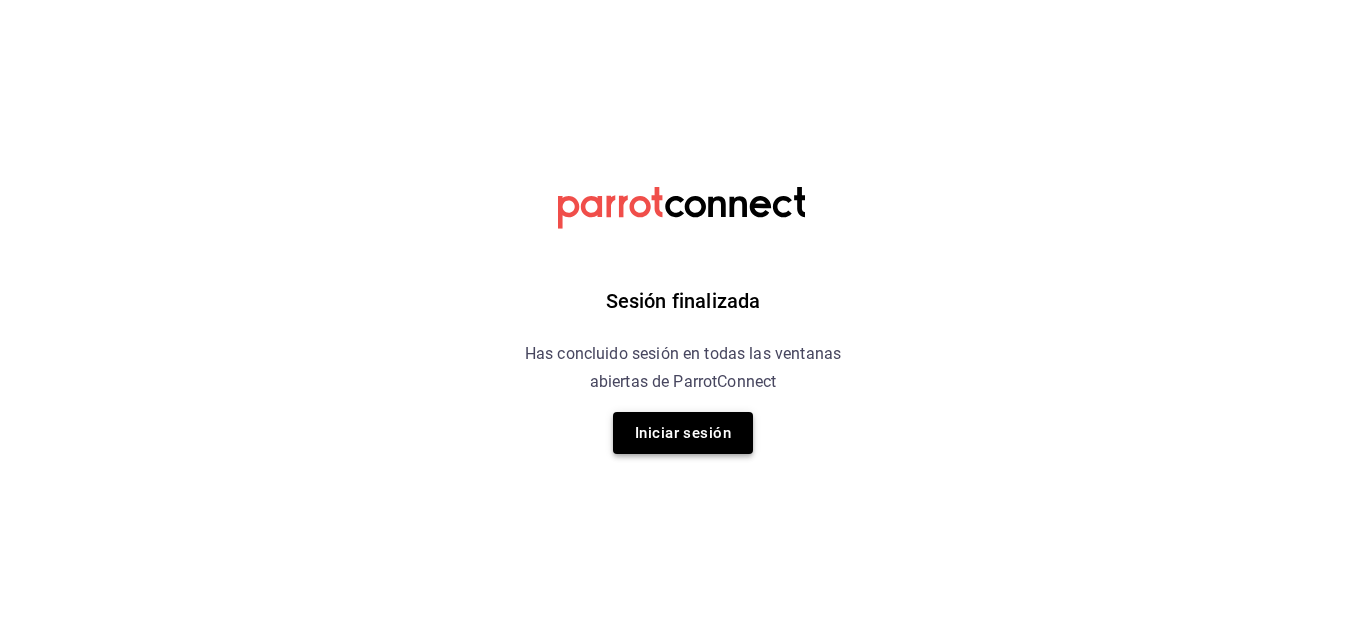 click on "Iniciar sesión" at bounding box center [683, 433] 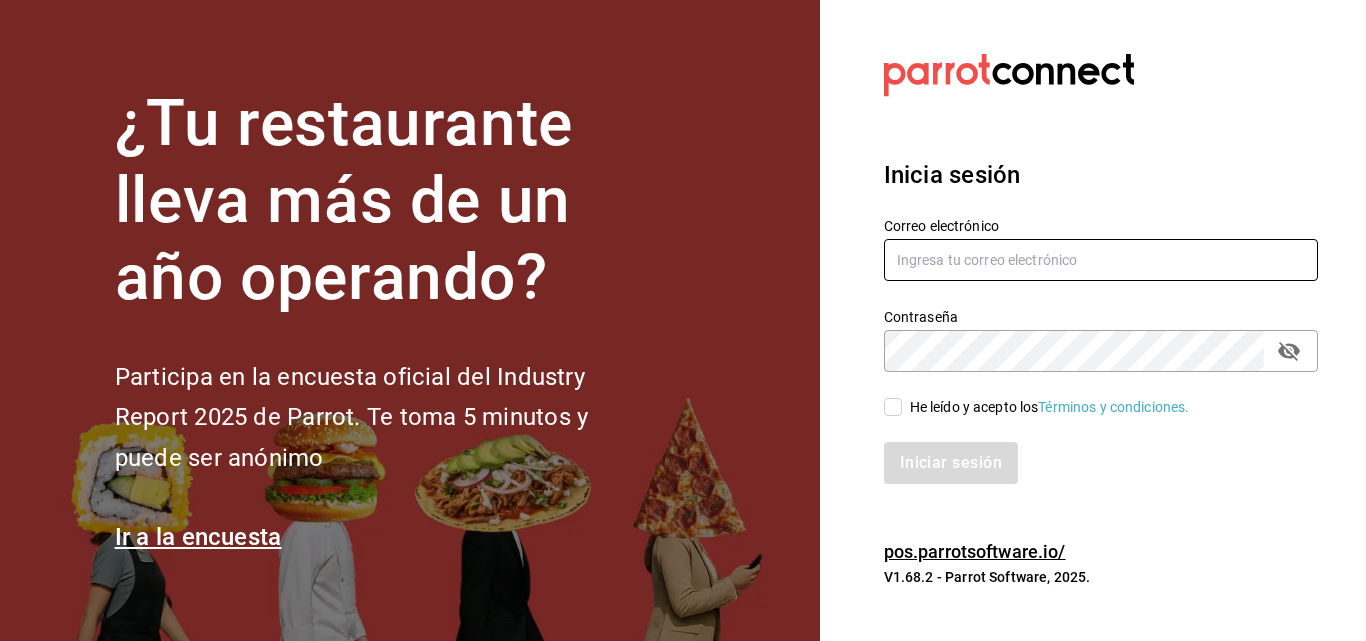 type on "[EMAIL]" 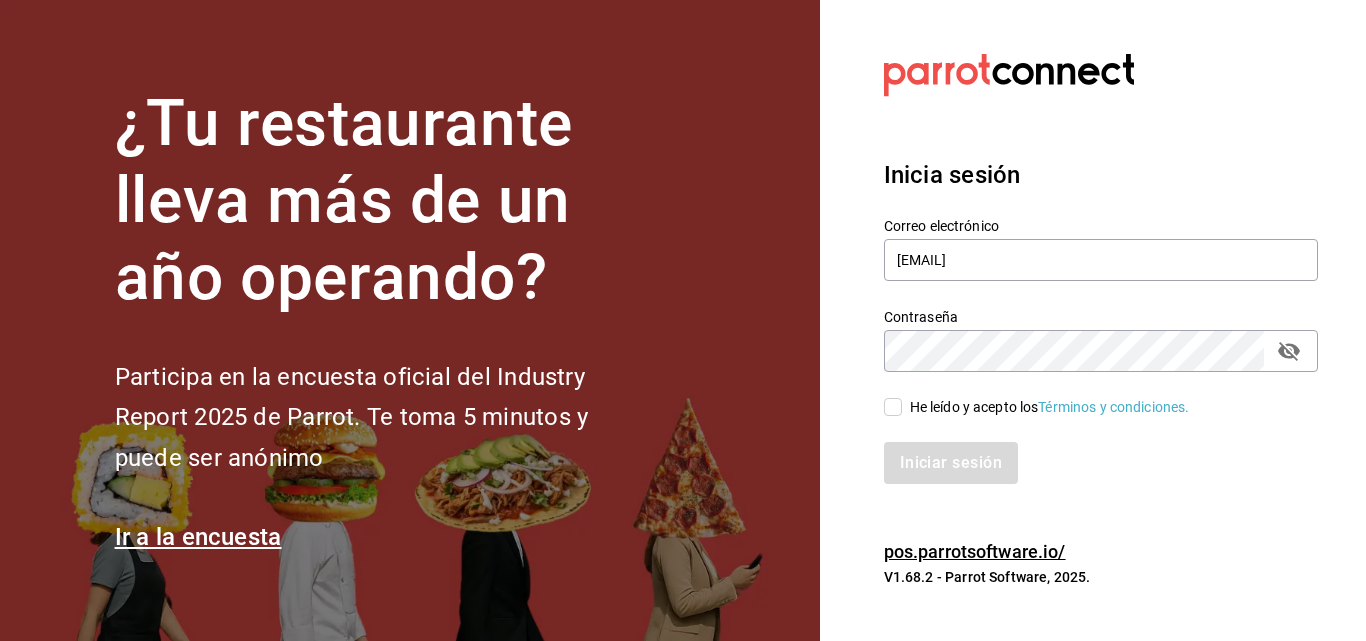 click on "He leído y acepto los  Términos y condiciones." at bounding box center (893, 407) 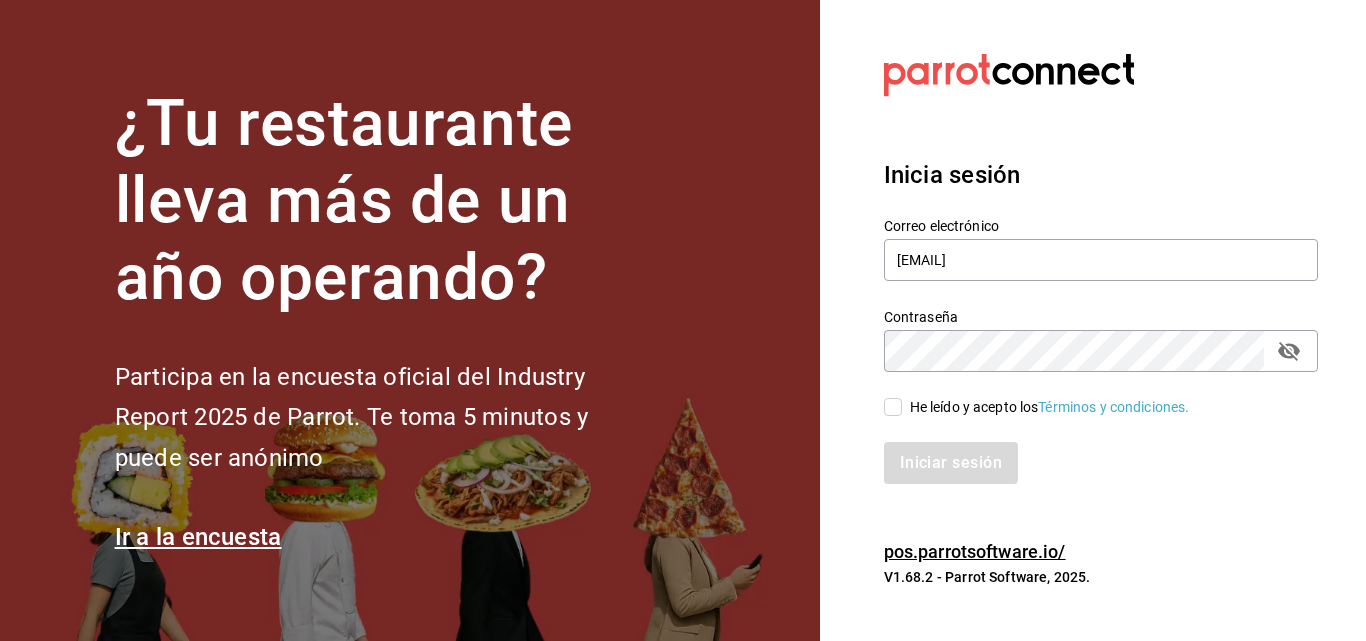 checkbox on "true" 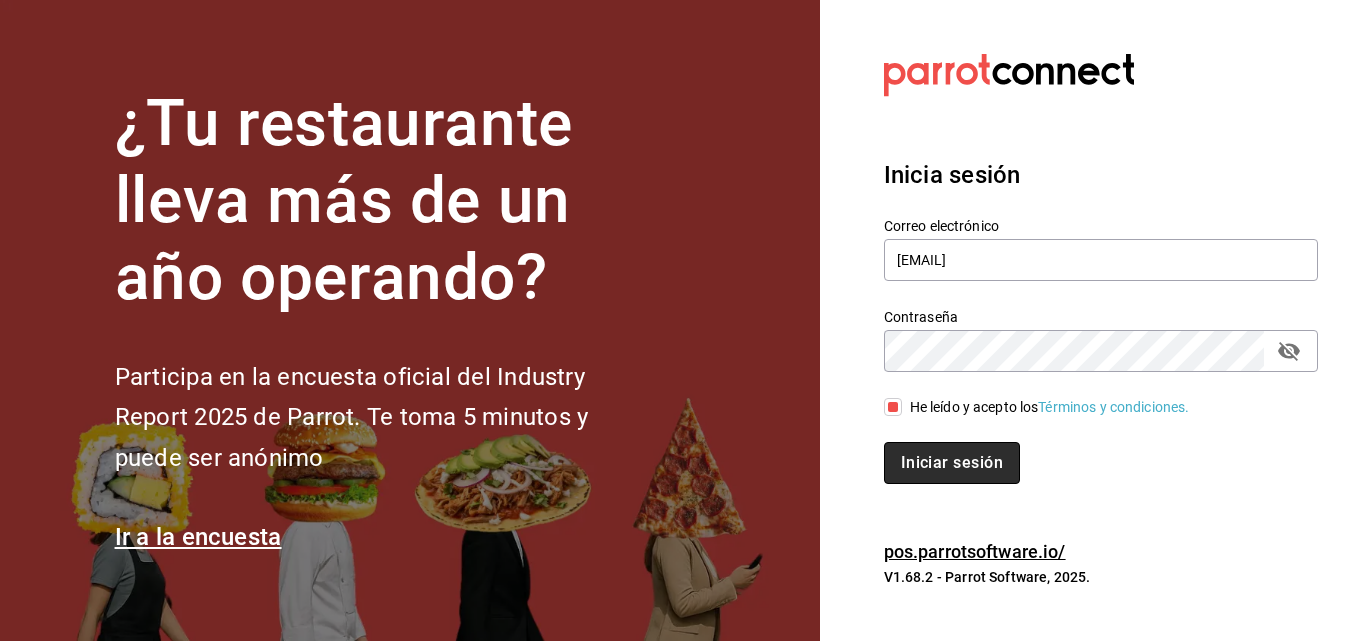click on "Iniciar sesión" at bounding box center (952, 463) 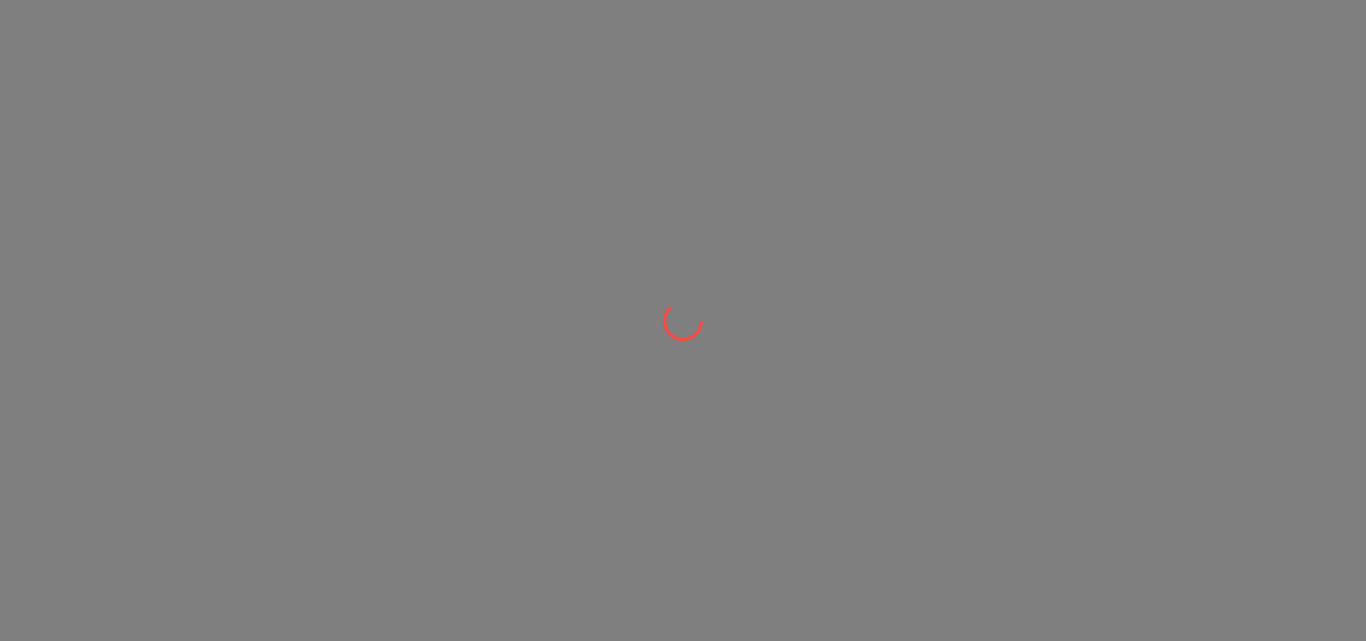 scroll, scrollTop: 0, scrollLeft: 0, axis: both 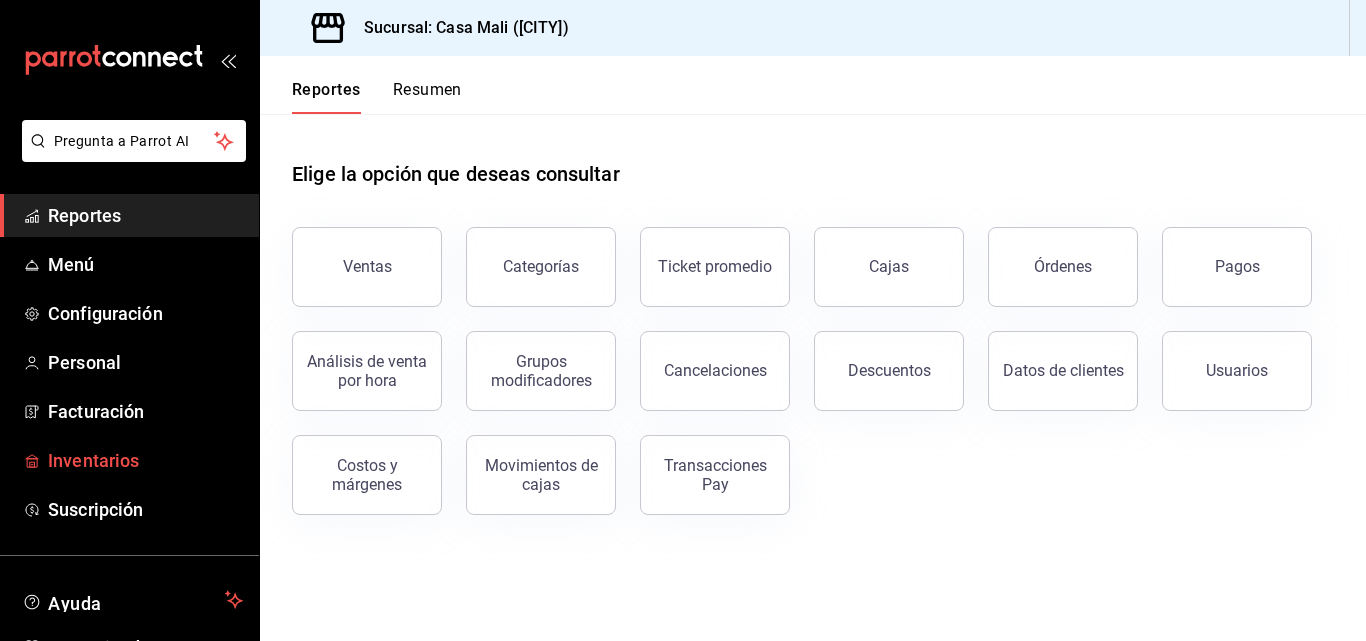 click on "Inventarios" at bounding box center [145, 460] 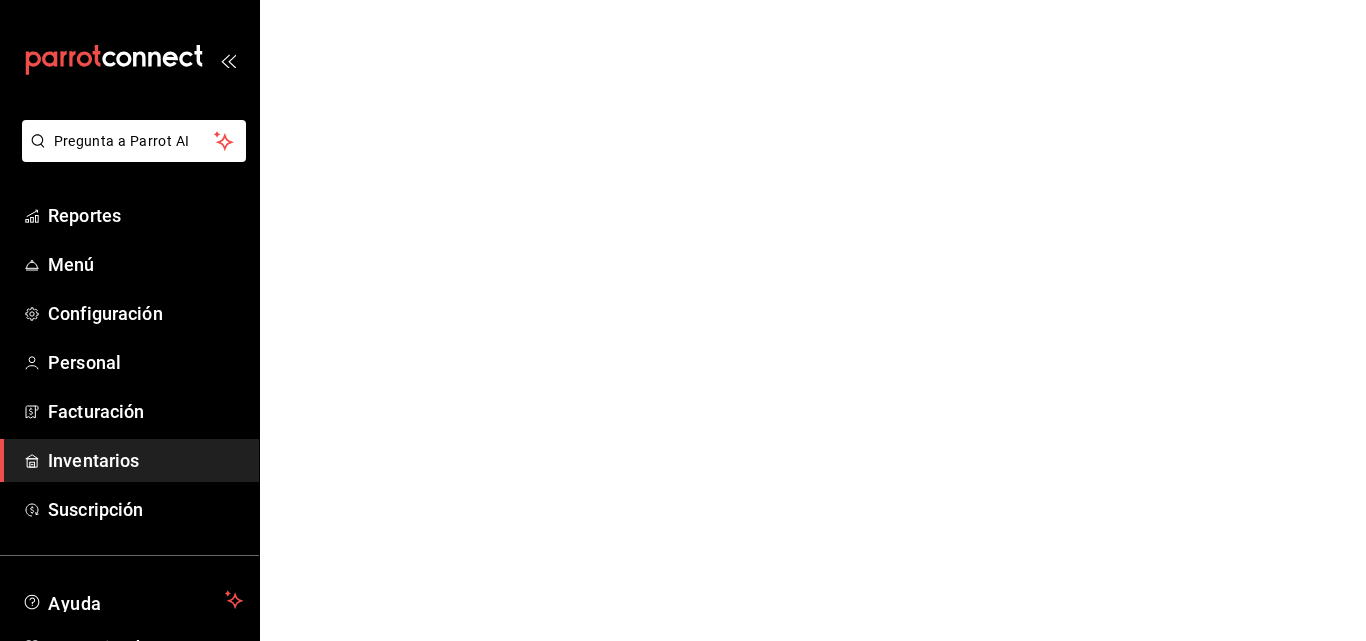 click on "Recetas" at bounding box center [0, 0] 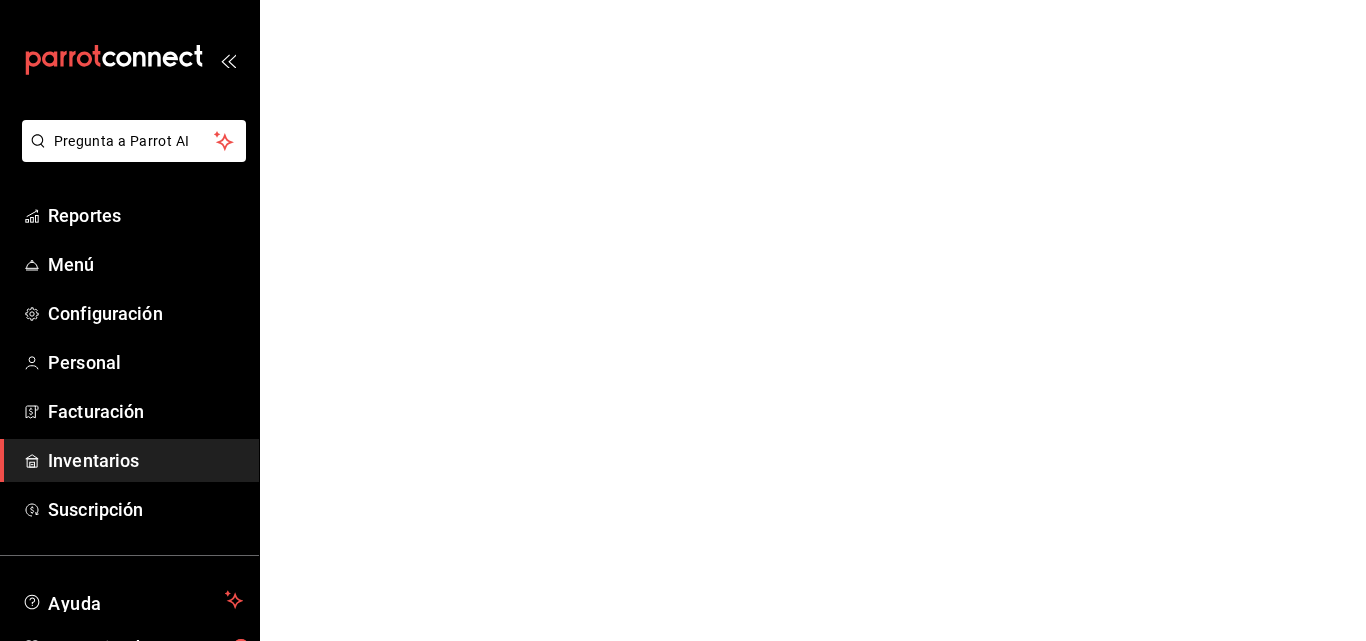 click on "Pregunta a Parrot AI Reportes   Menú   Configuración   Personal   Facturación   Inventarios   Suscripción   Ayuda Recomienda Parrot   [PERSON]   Sugerir nueva función   Visitar centro de ayuda ([PHONE]) [EMAIL] ([PHONE])" at bounding box center (683, 0) 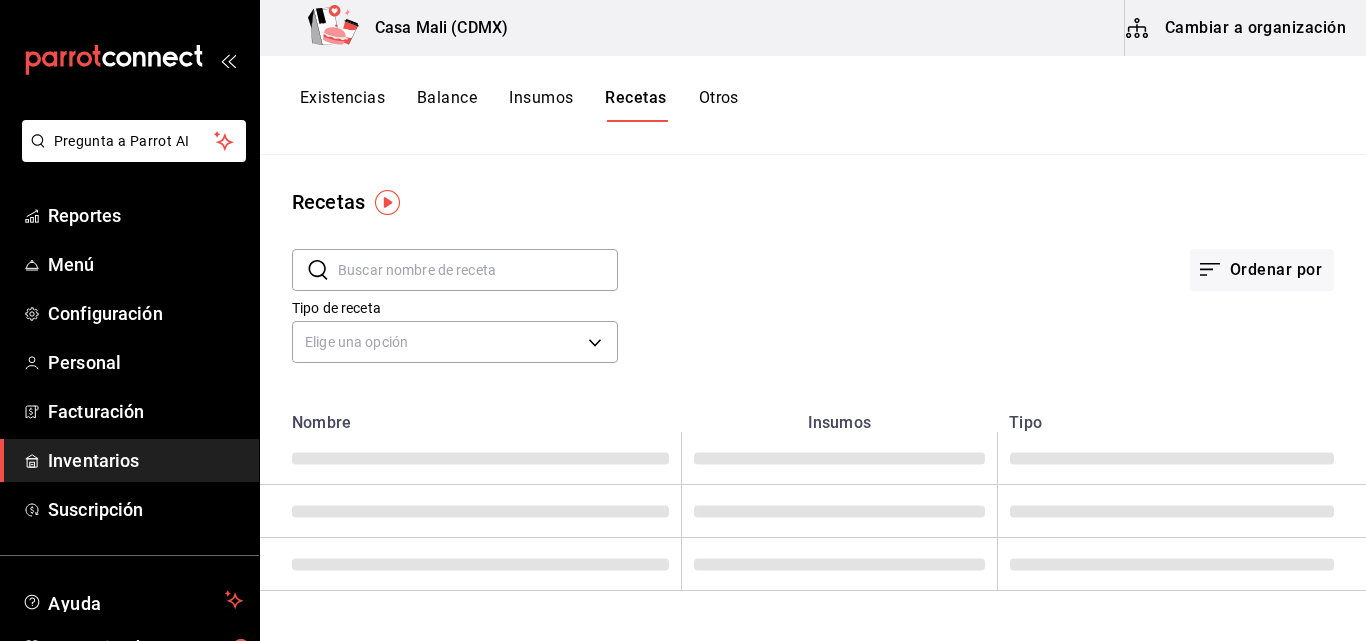 click at bounding box center (478, 270) 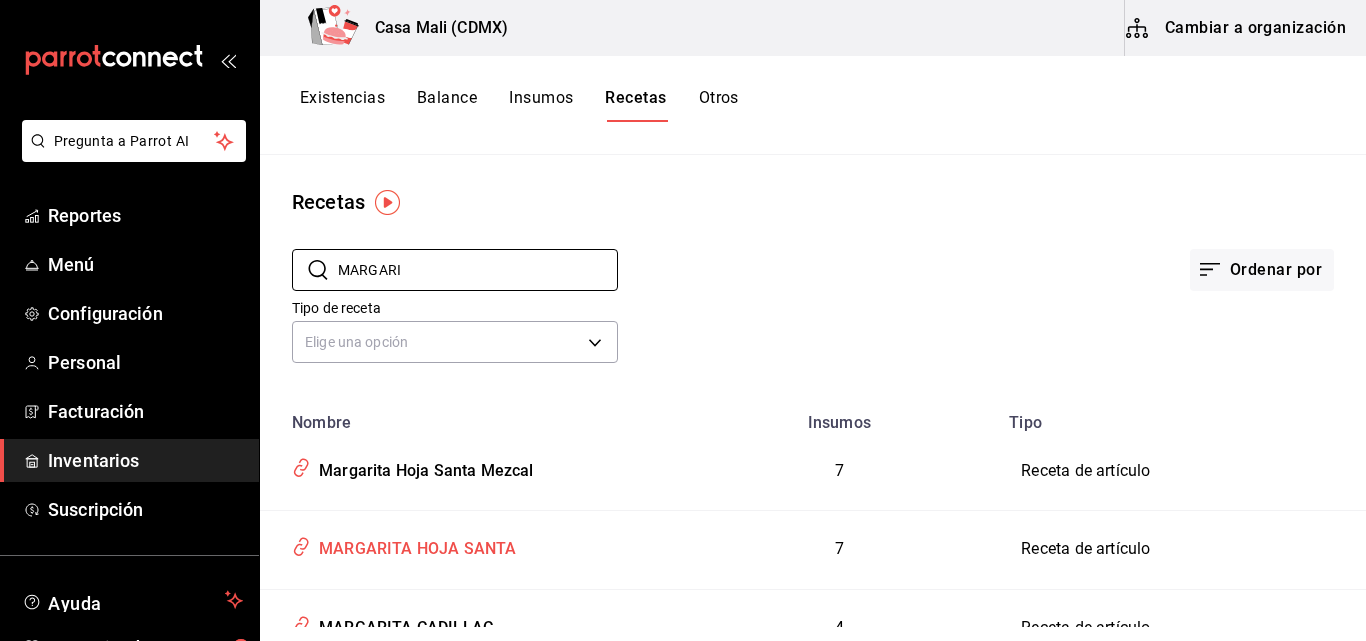 drag, startPoint x: 410, startPoint y: 555, endPoint x: 424, endPoint y: 549, distance: 15.231546 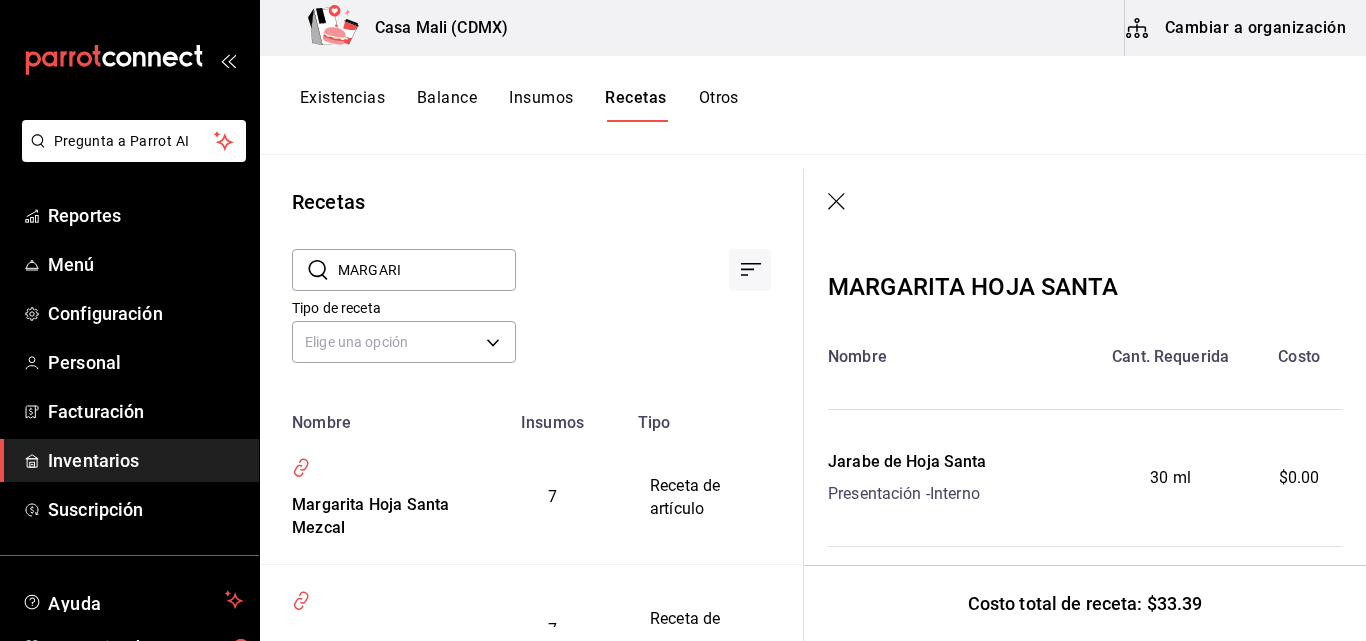 drag, startPoint x: 429, startPoint y: 262, endPoint x: 334, endPoint y: 277, distance: 96.17692 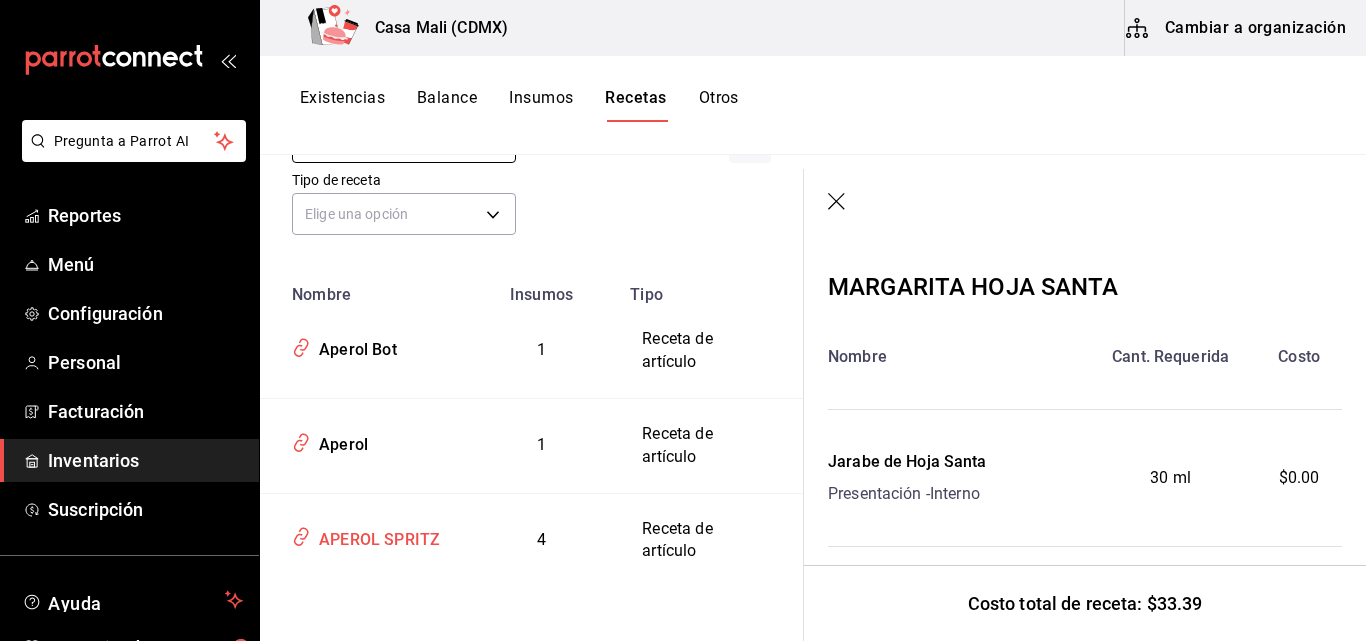 scroll, scrollTop: 143, scrollLeft: 0, axis: vertical 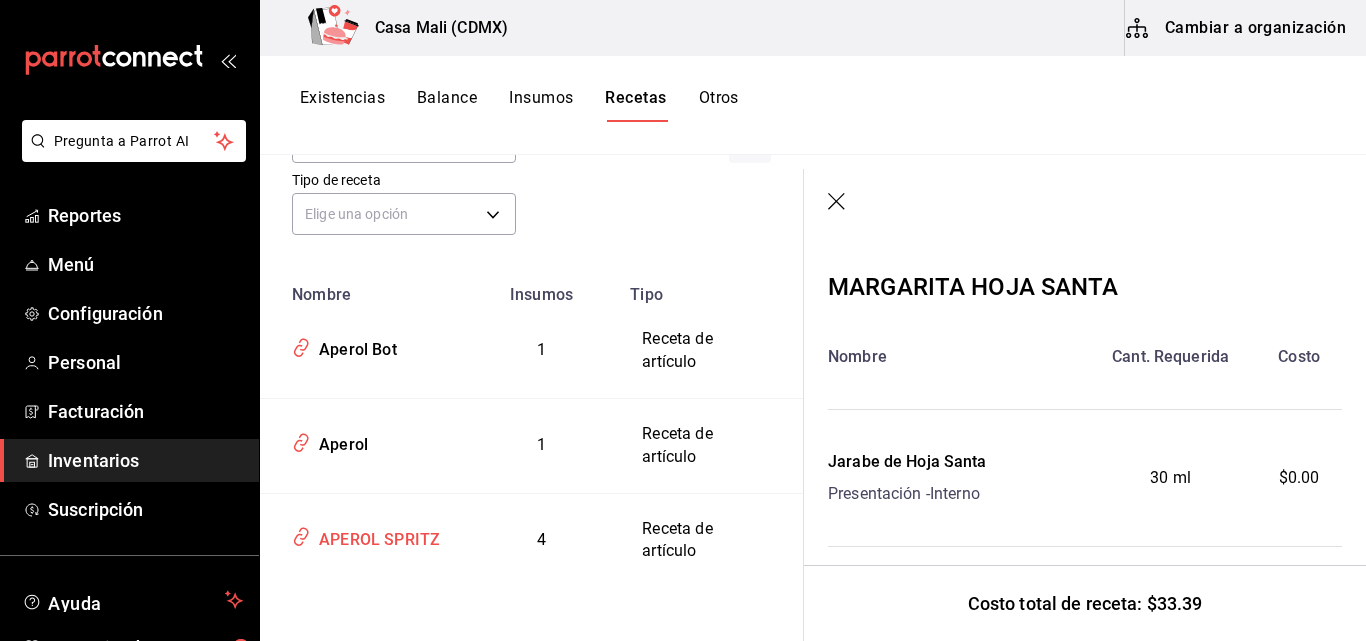 click on "APEROL SPRITZ" at bounding box center [375, 536] 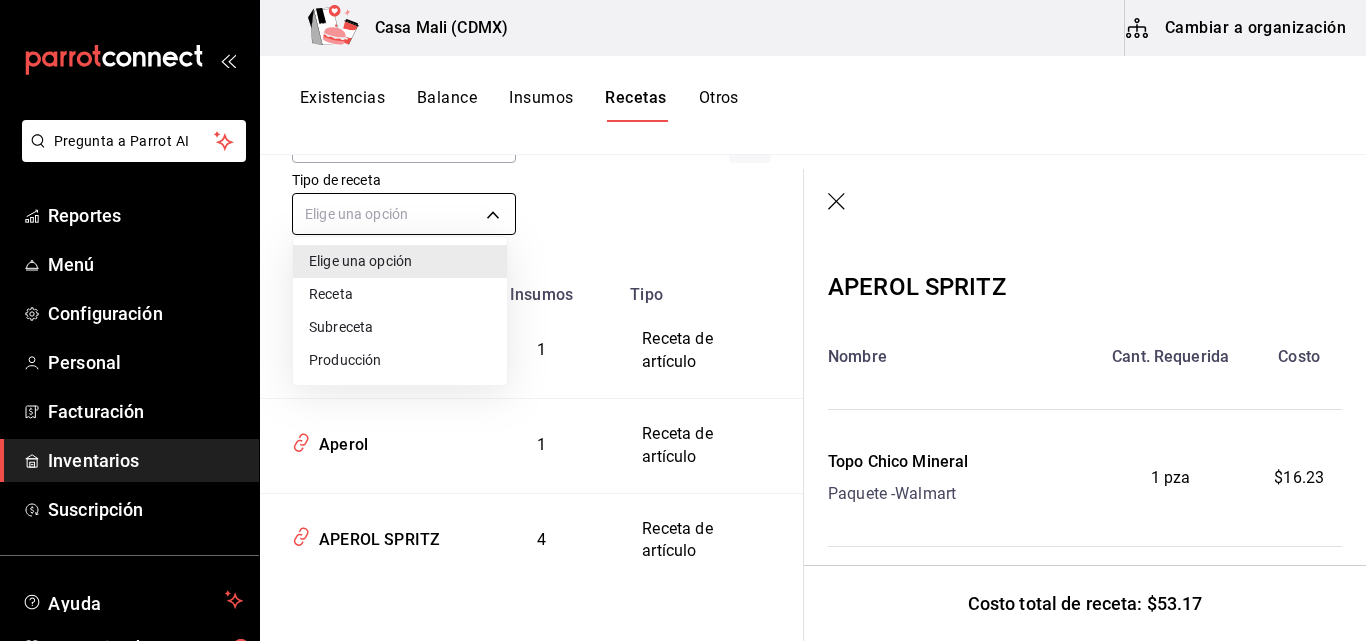 click on "Casa Mali ([CITY])" at bounding box center (683, 313) 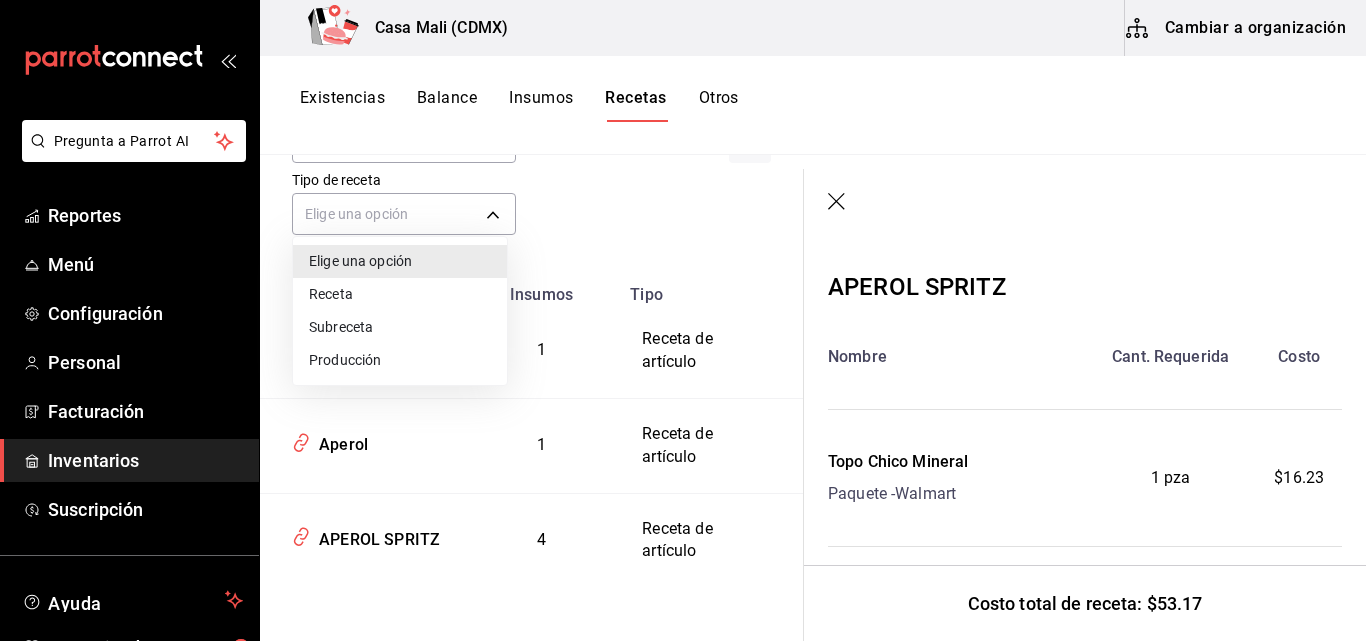 click at bounding box center (683, 320) 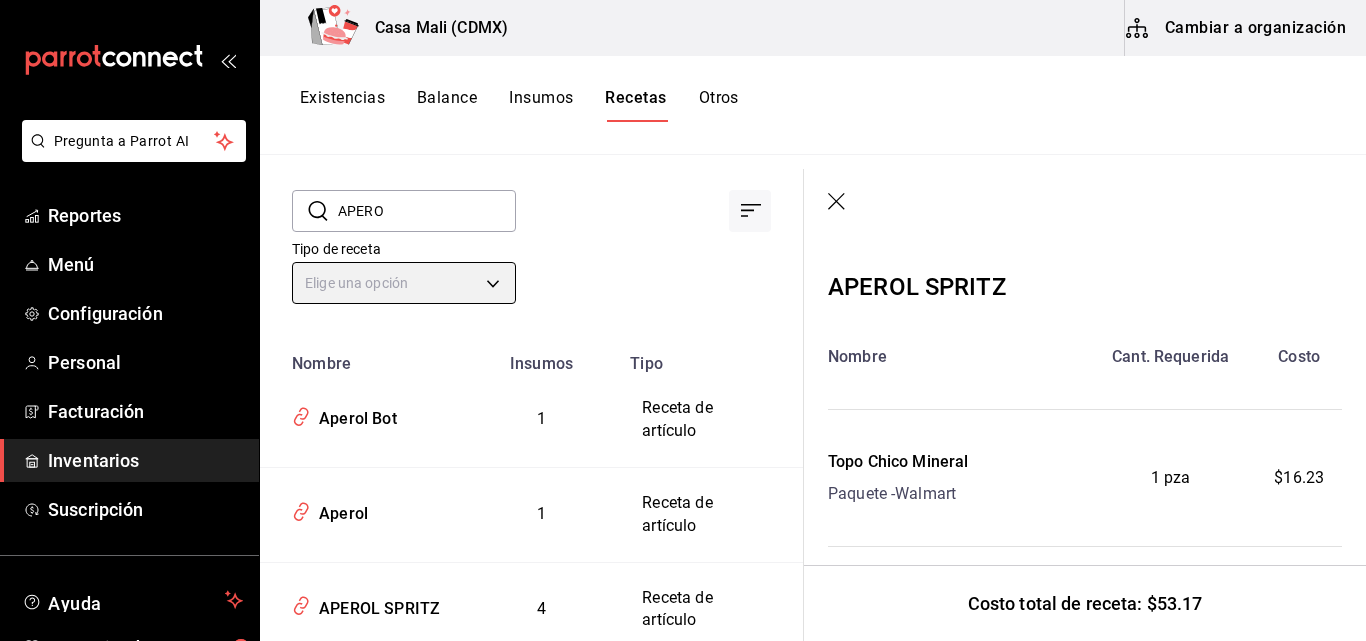 scroll, scrollTop: 0, scrollLeft: 0, axis: both 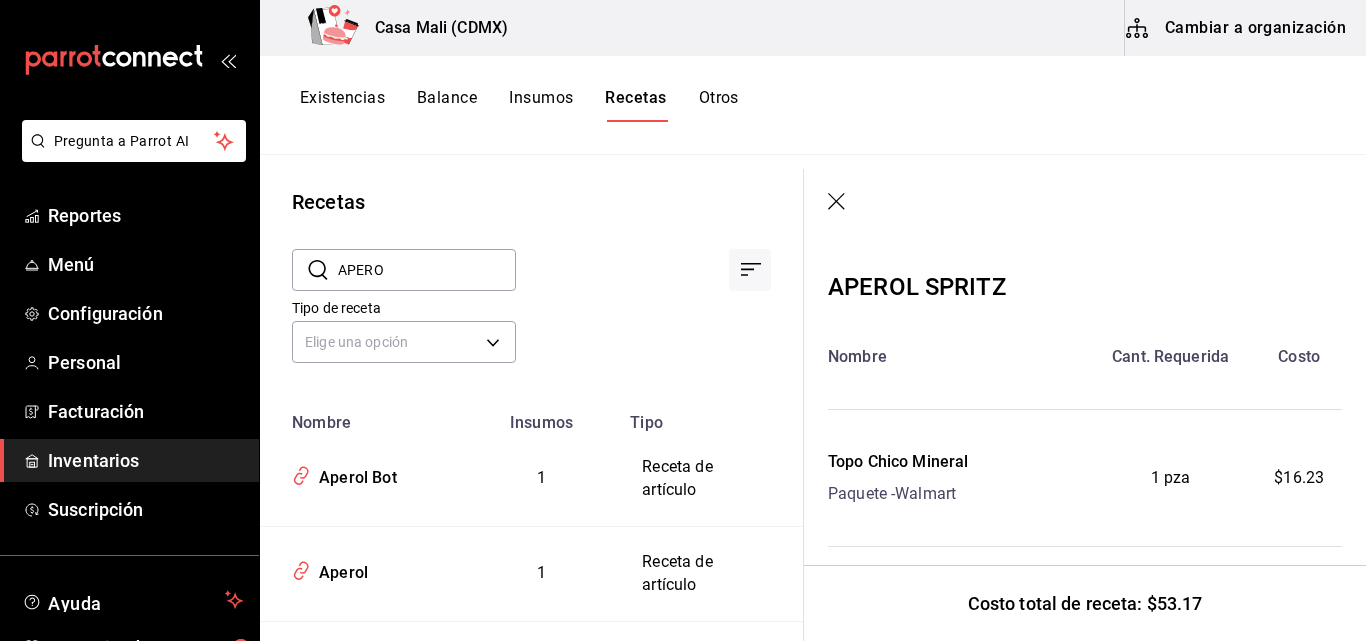 click on "APERO" at bounding box center [427, 270] 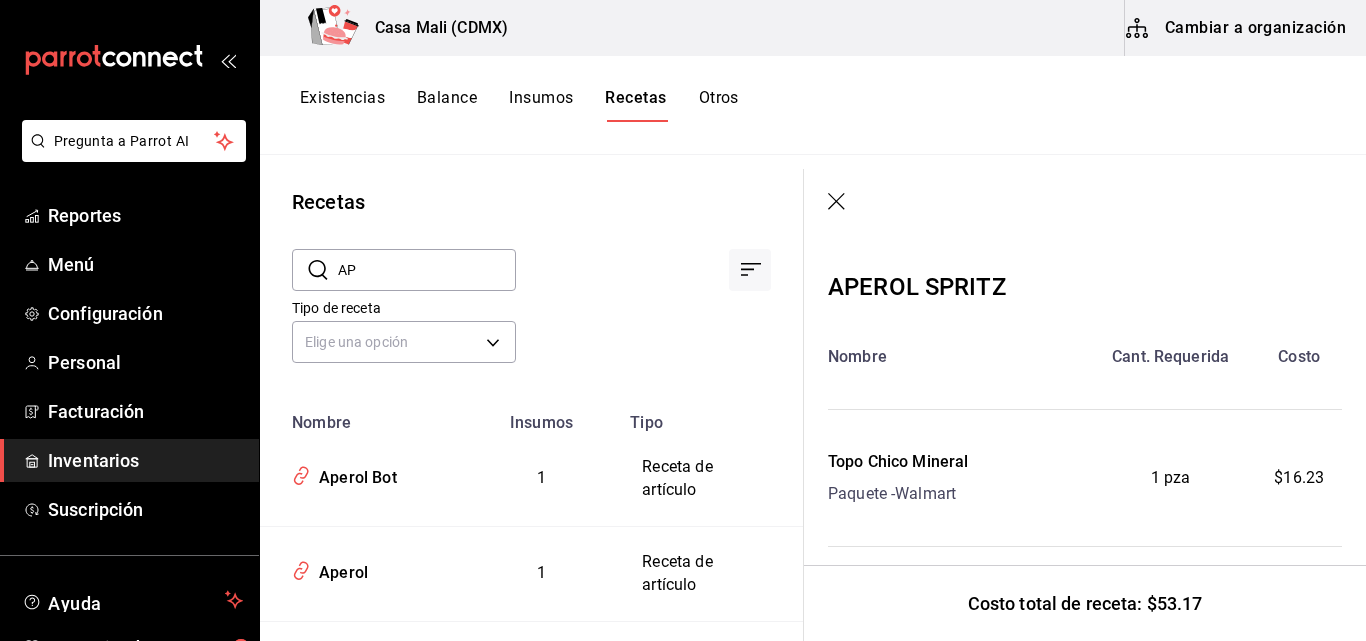 type on "A" 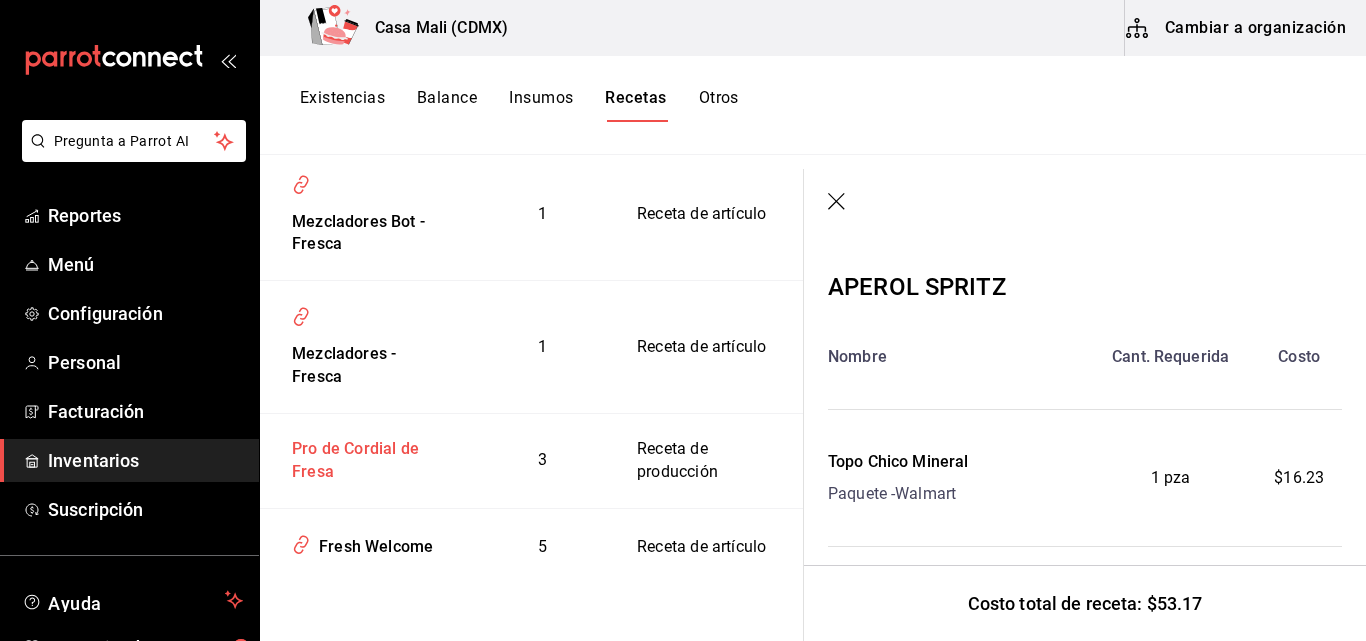 scroll, scrollTop: 431, scrollLeft: 0, axis: vertical 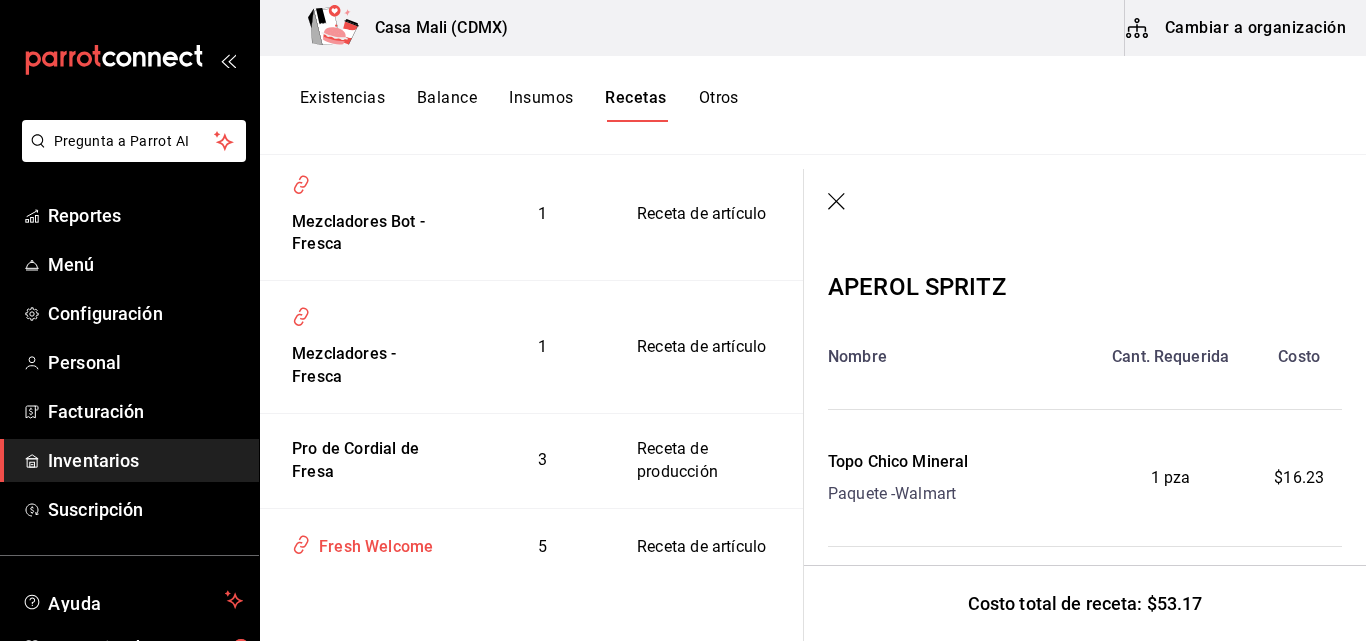 click on "Fresh Welcome" at bounding box center [372, 543] 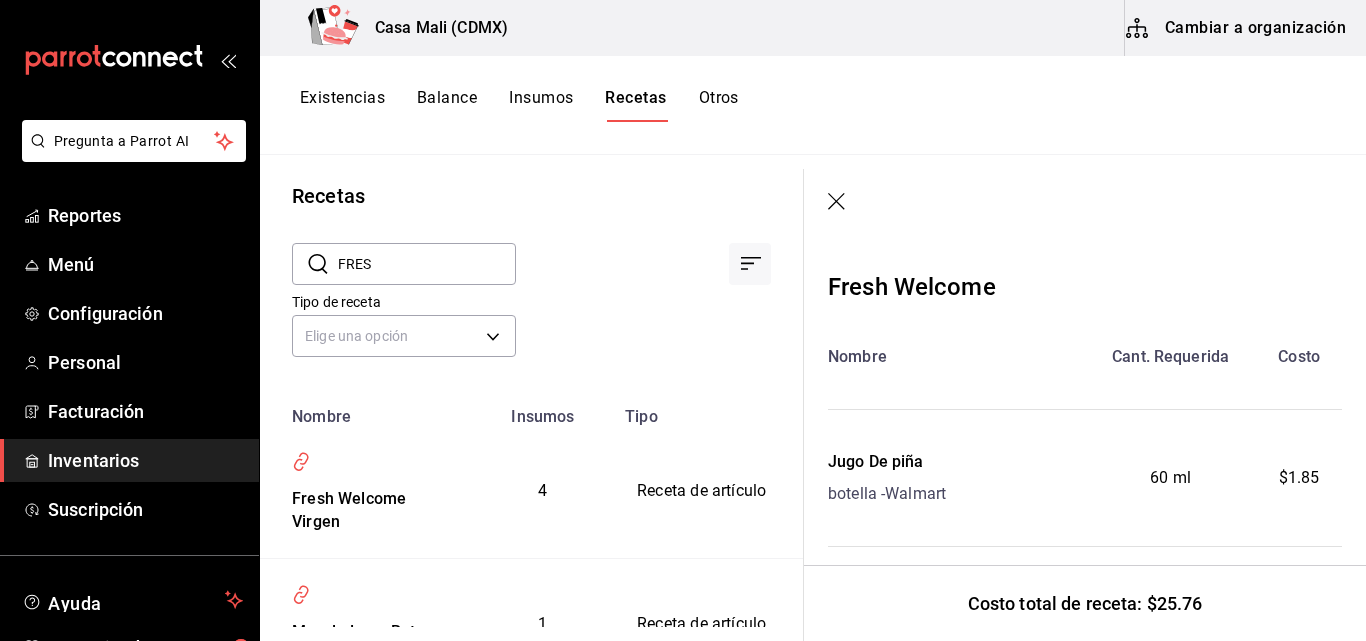 scroll, scrollTop: 0, scrollLeft: 0, axis: both 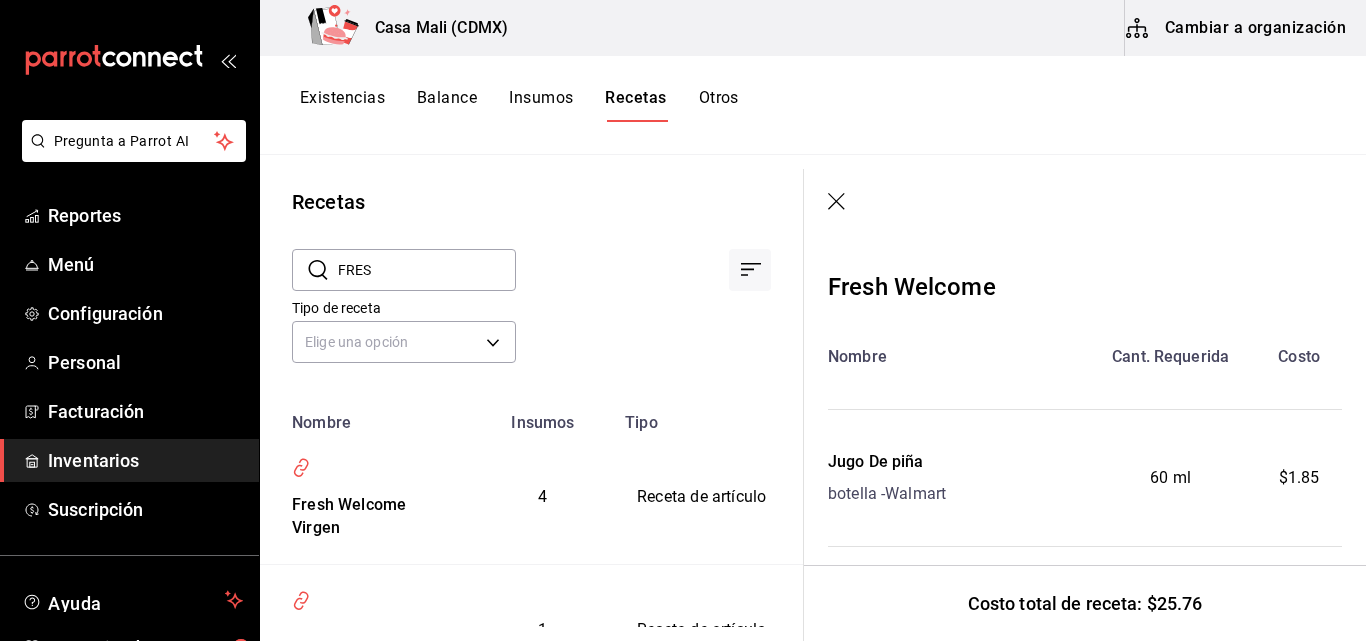 drag, startPoint x: 396, startPoint y: 269, endPoint x: 332, endPoint y: 278, distance: 64.629715 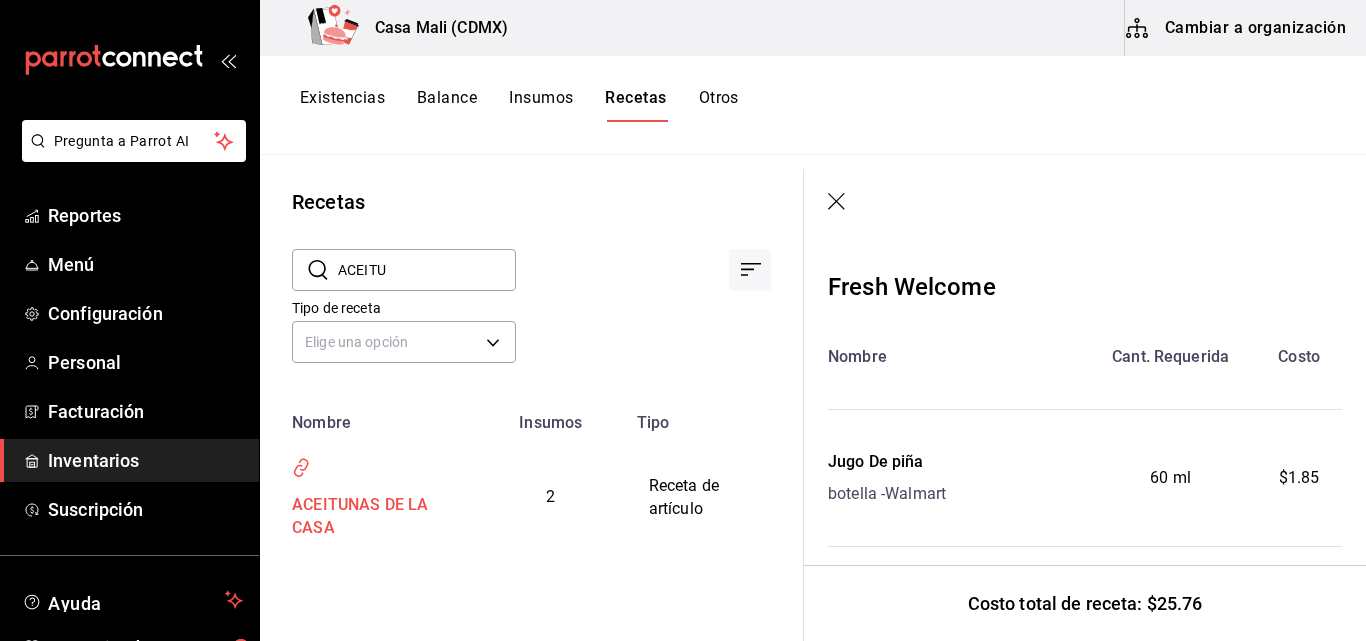 click on "ACEITUNAS DE LA CASA" at bounding box center (368, 513) 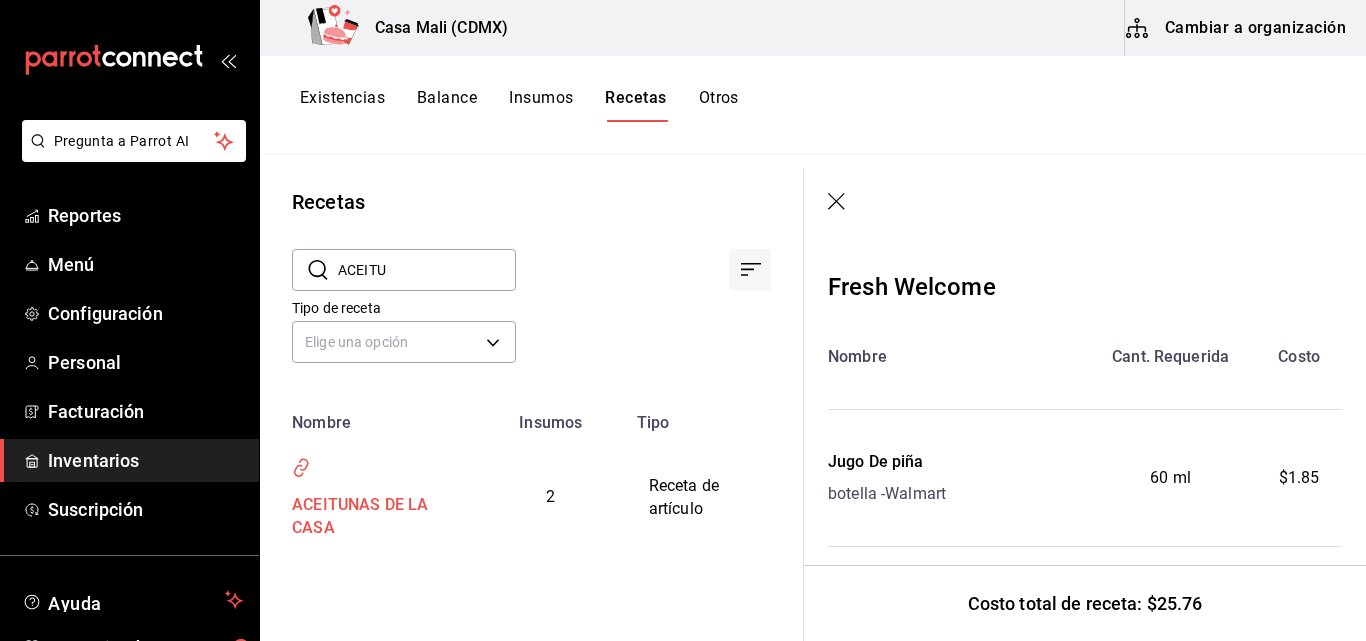 click on "ACEITUNAS DE LA CASA" at bounding box center (368, 513) 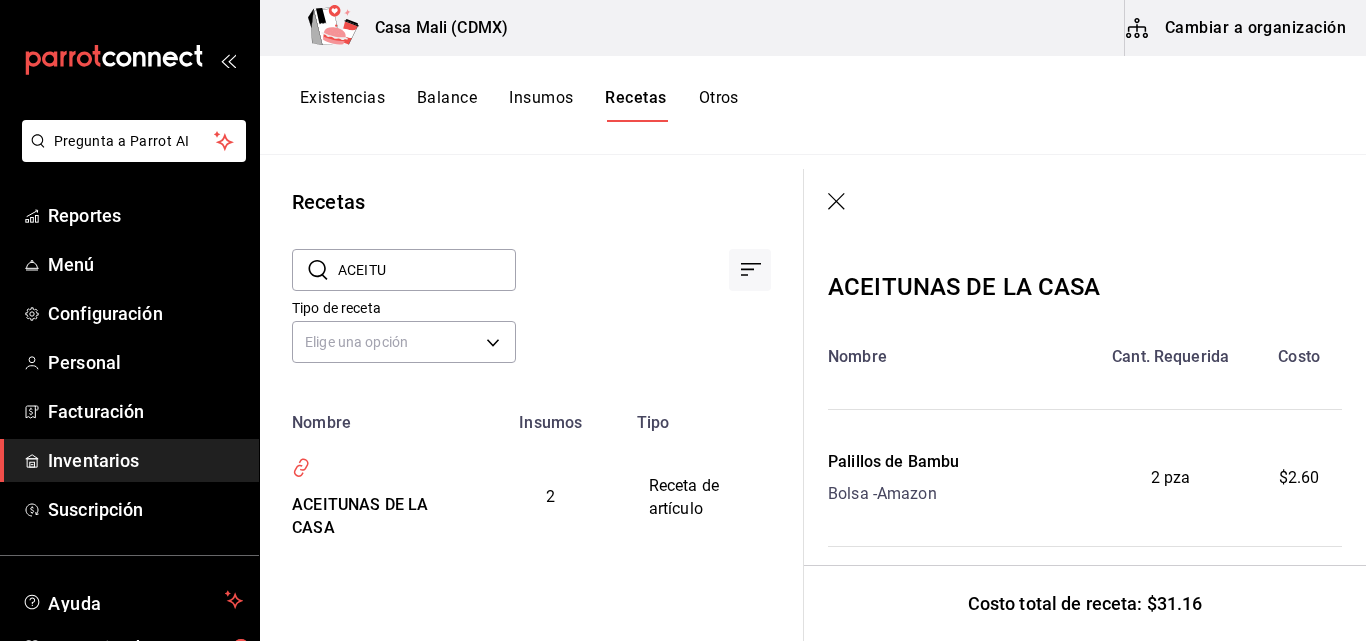 drag, startPoint x: 407, startPoint y: 270, endPoint x: 330, endPoint y: 284, distance: 78.26238 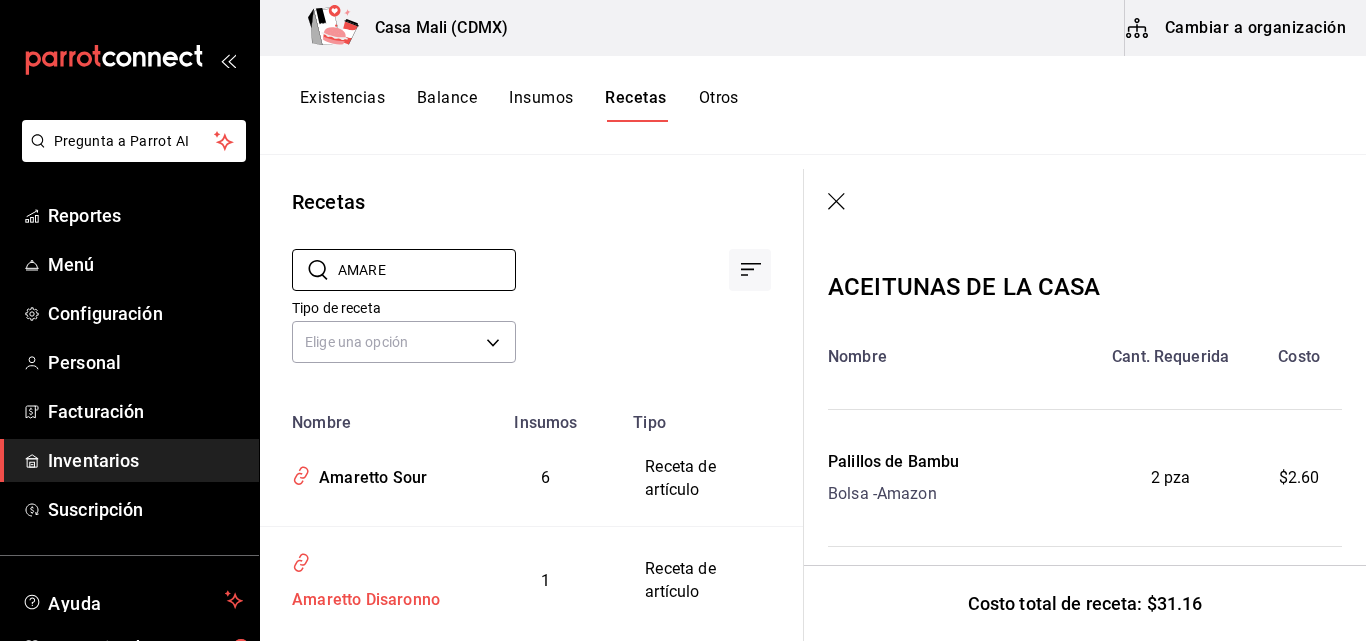 click on "Amaretto Disaronno" at bounding box center [362, 596] 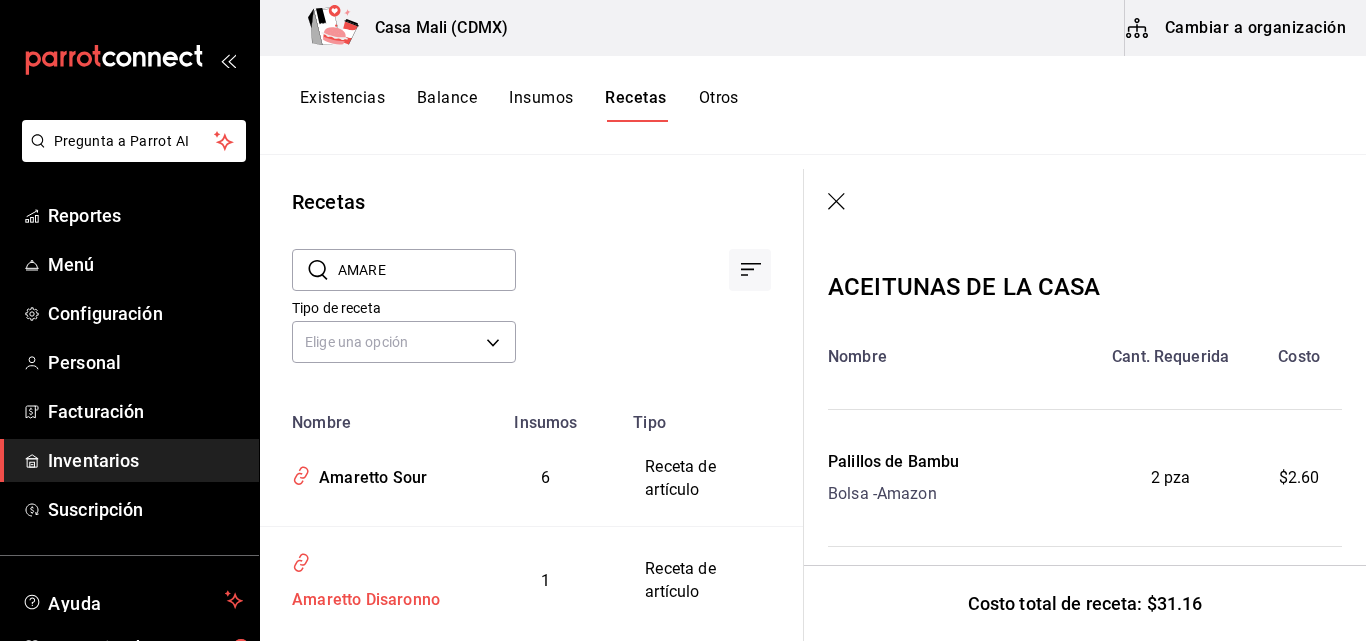 click on "Amaretto Disaronno" at bounding box center (362, 596) 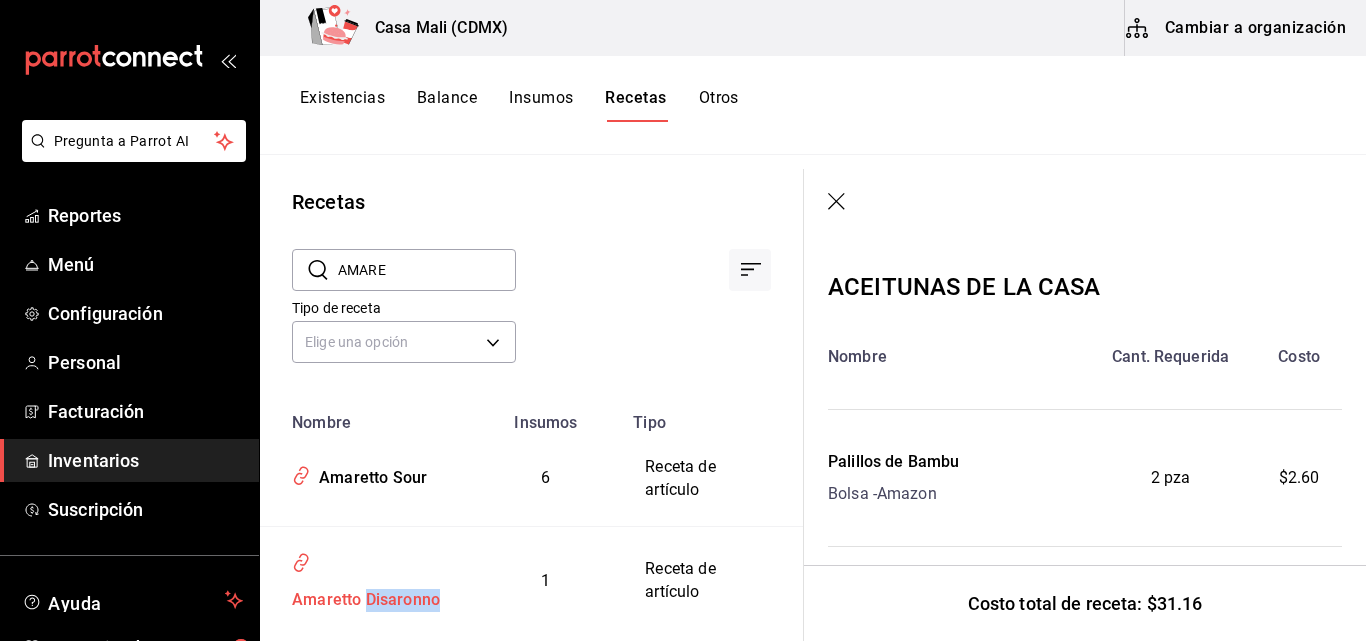 click on "Amaretto Disaronno" at bounding box center [362, 596] 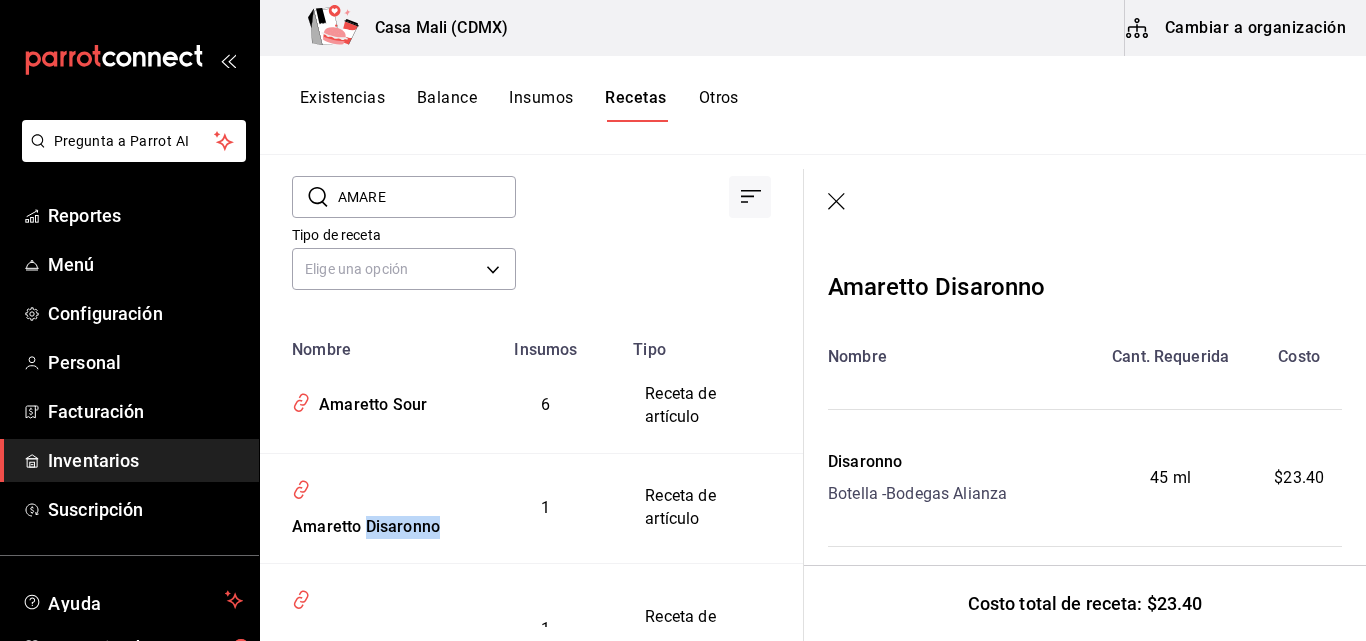 scroll, scrollTop: 0, scrollLeft: 0, axis: both 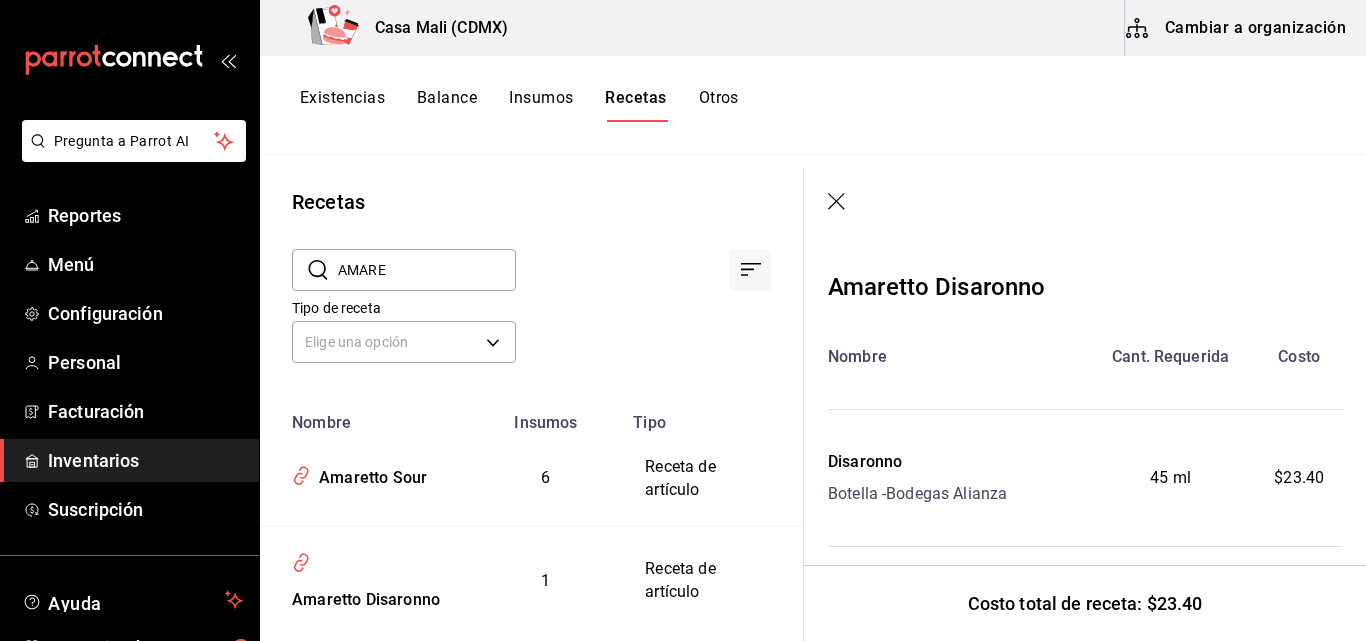 drag, startPoint x: 397, startPoint y: 266, endPoint x: 329, endPoint y: 273, distance: 68.359344 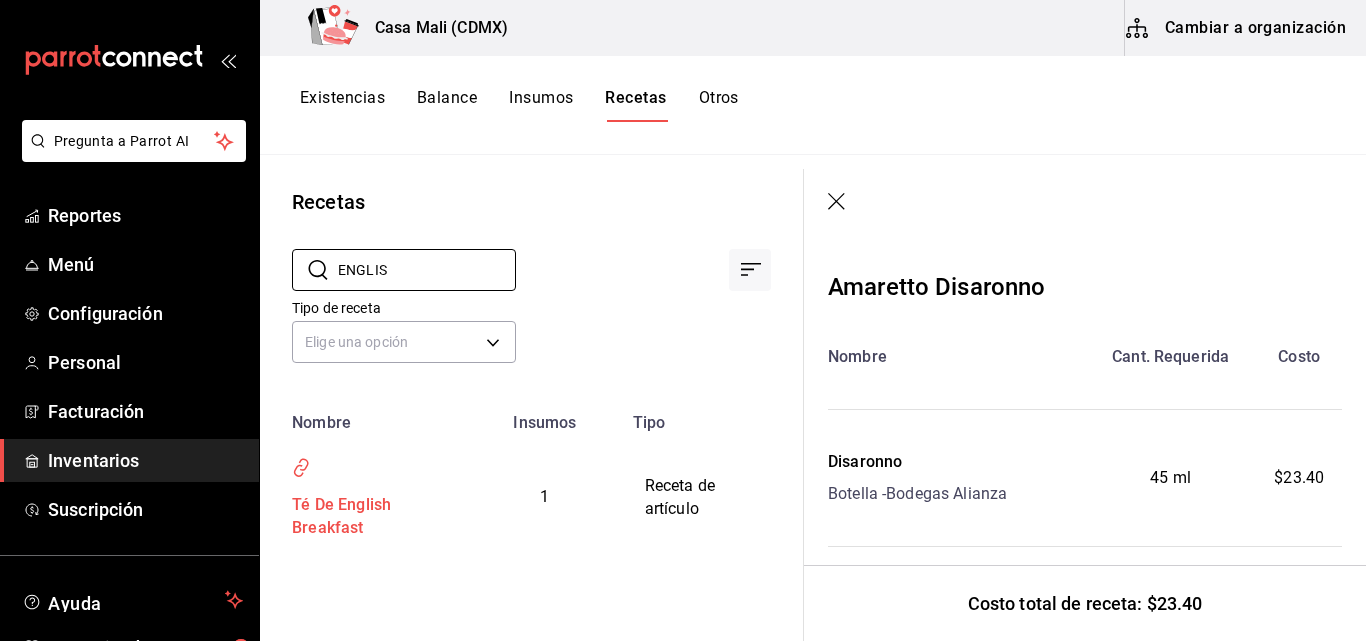 type on "ENGLIS" 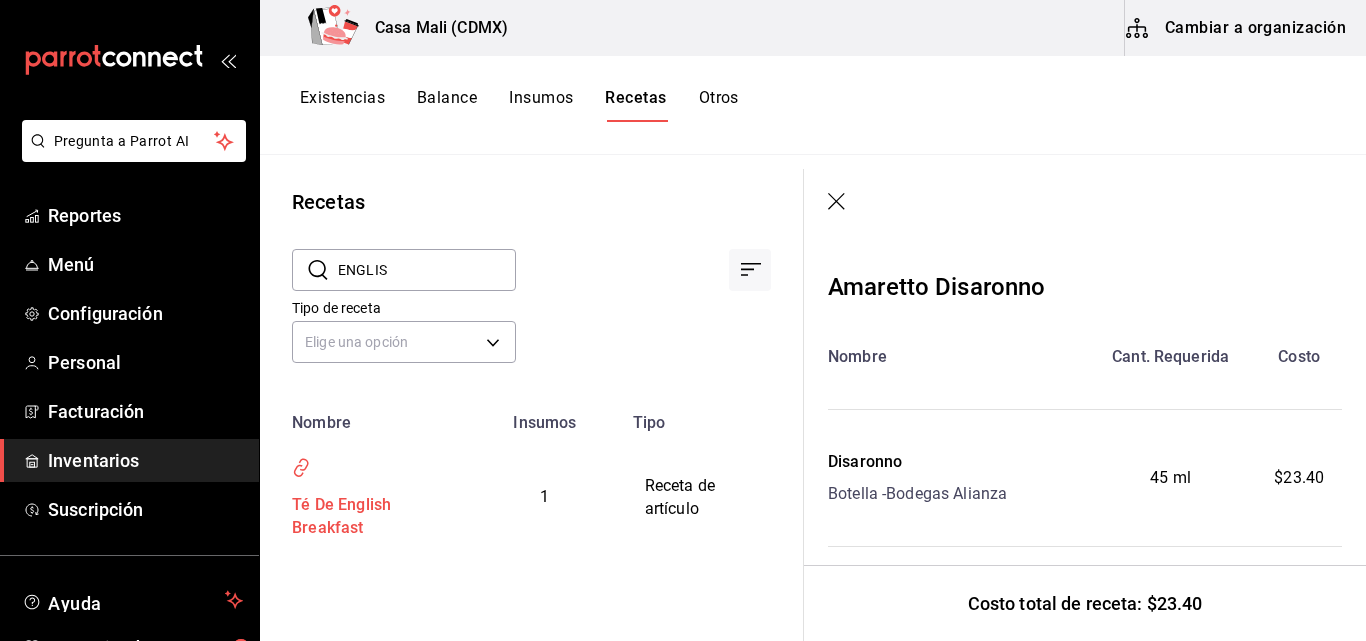 click on "Té De English Breakfast" at bounding box center (364, 513) 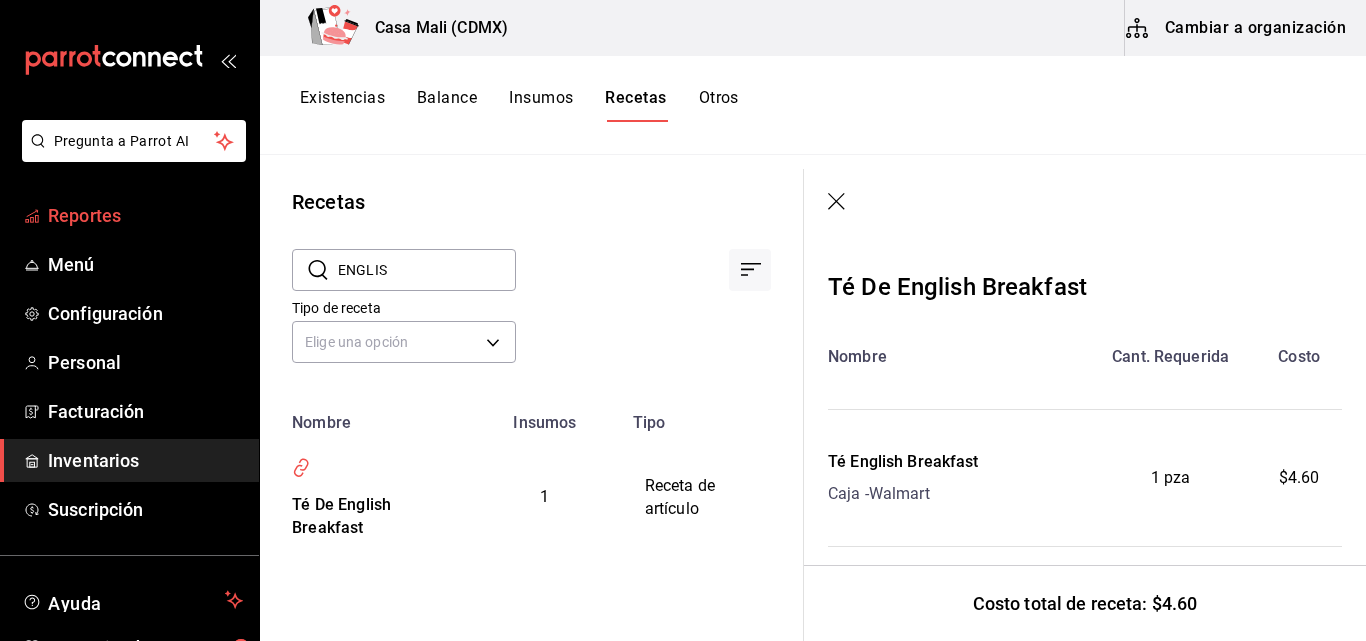 click on "Reportes" at bounding box center [145, 215] 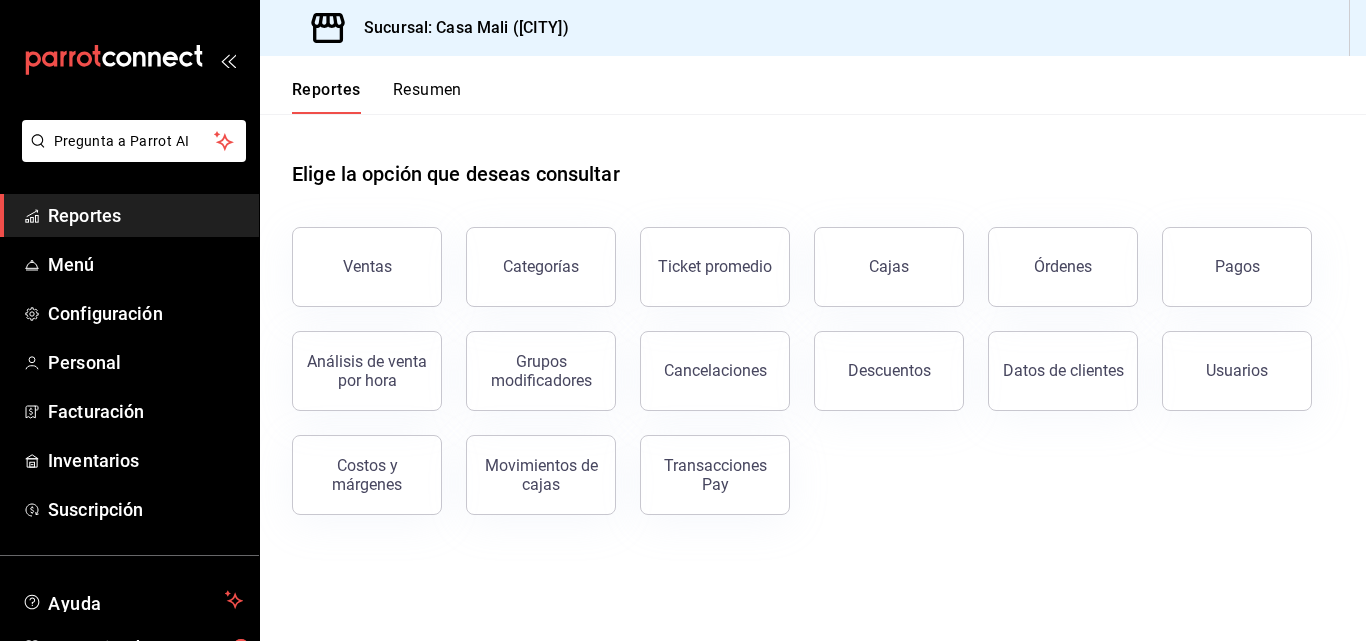 click on "Ventas" at bounding box center (367, 267) 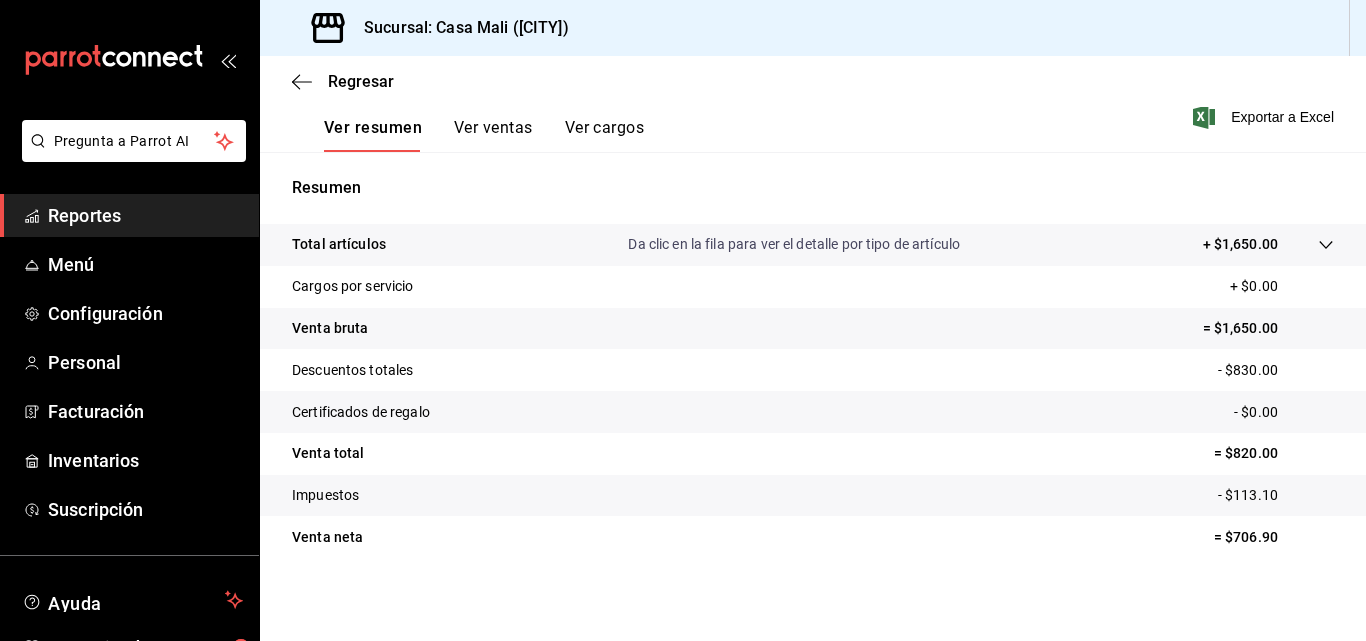 scroll, scrollTop: 317, scrollLeft: 0, axis: vertical 